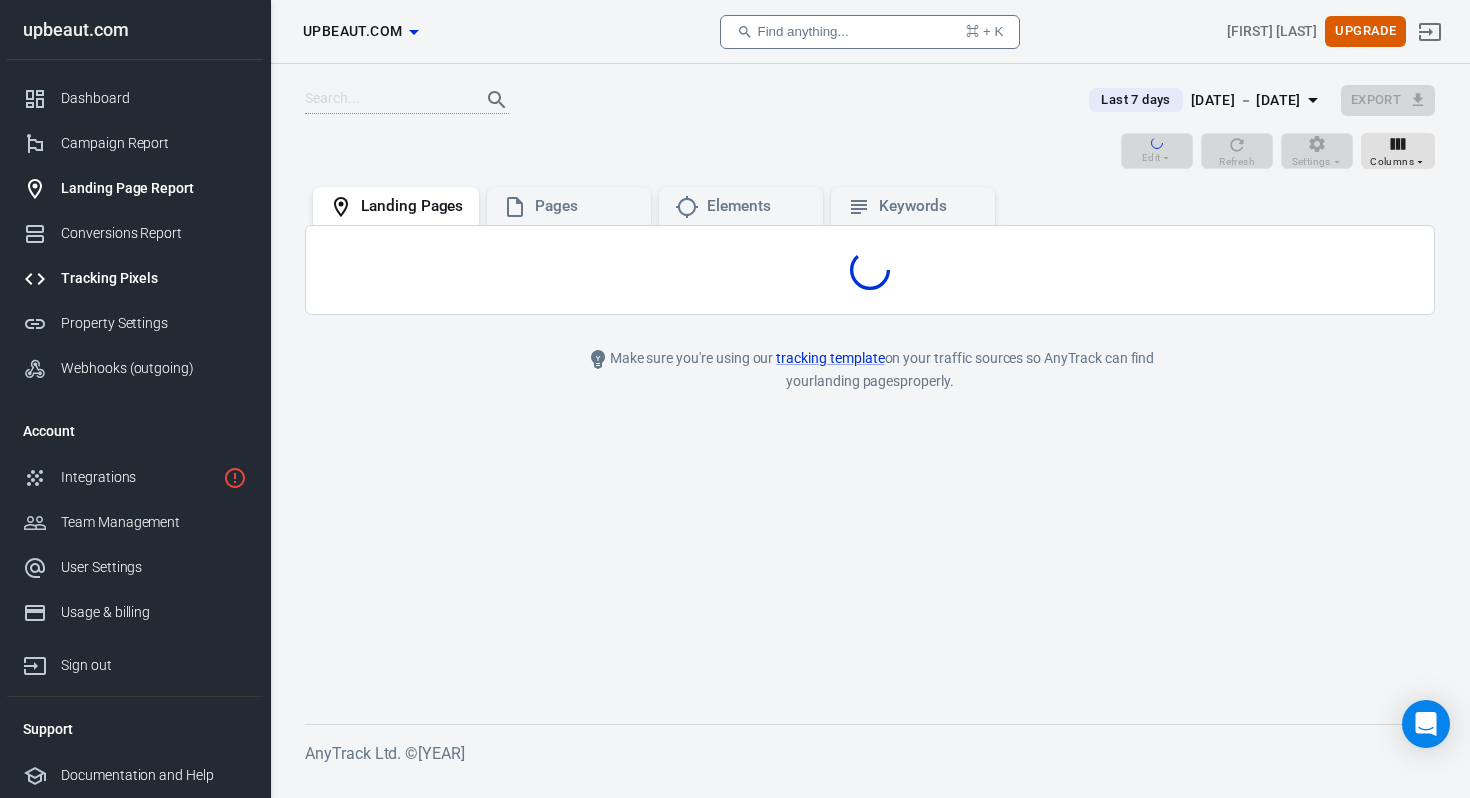 scroll, scrollTop: 0, scrollLeft: 0, axis: both 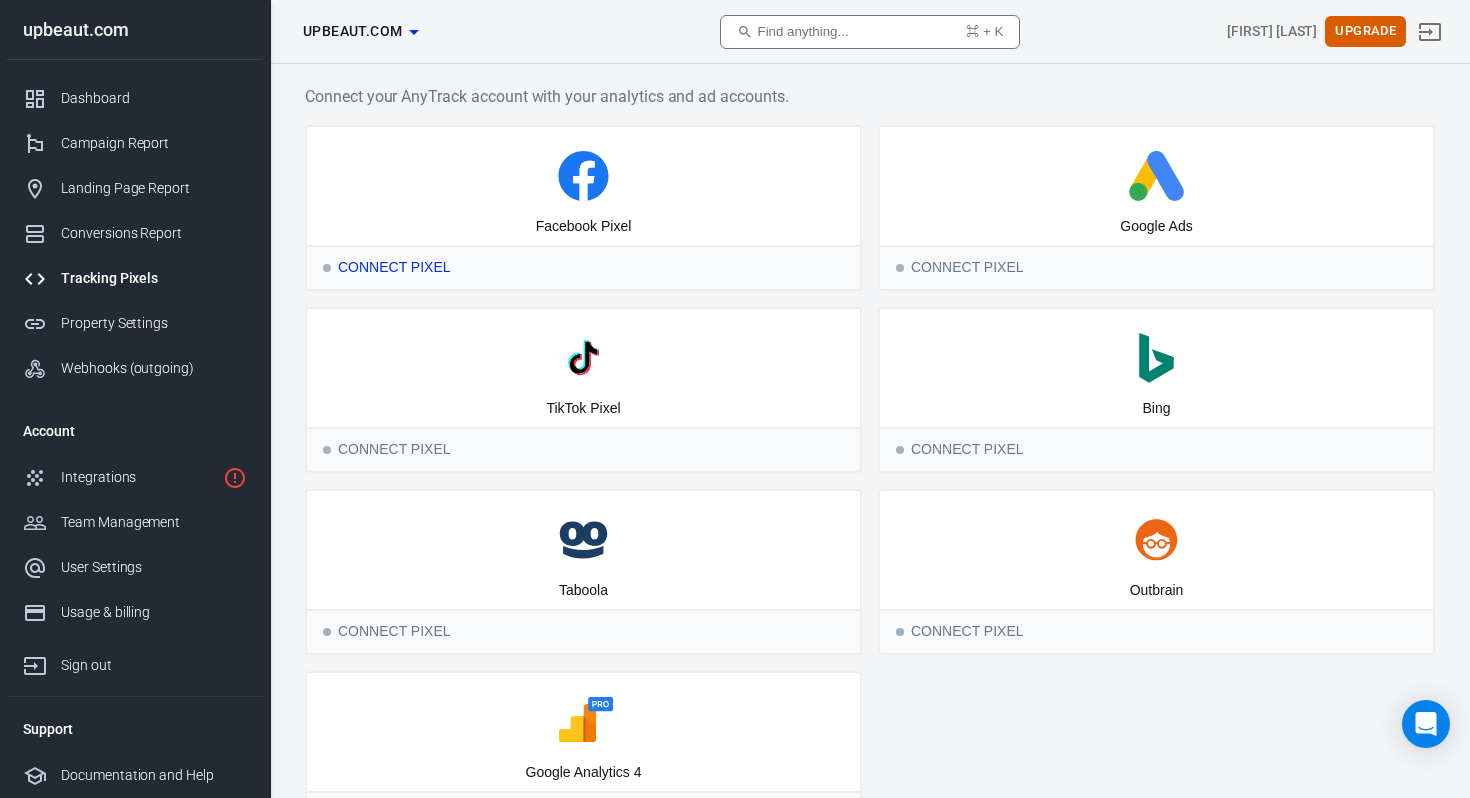 click at bounding box center (583, 176) 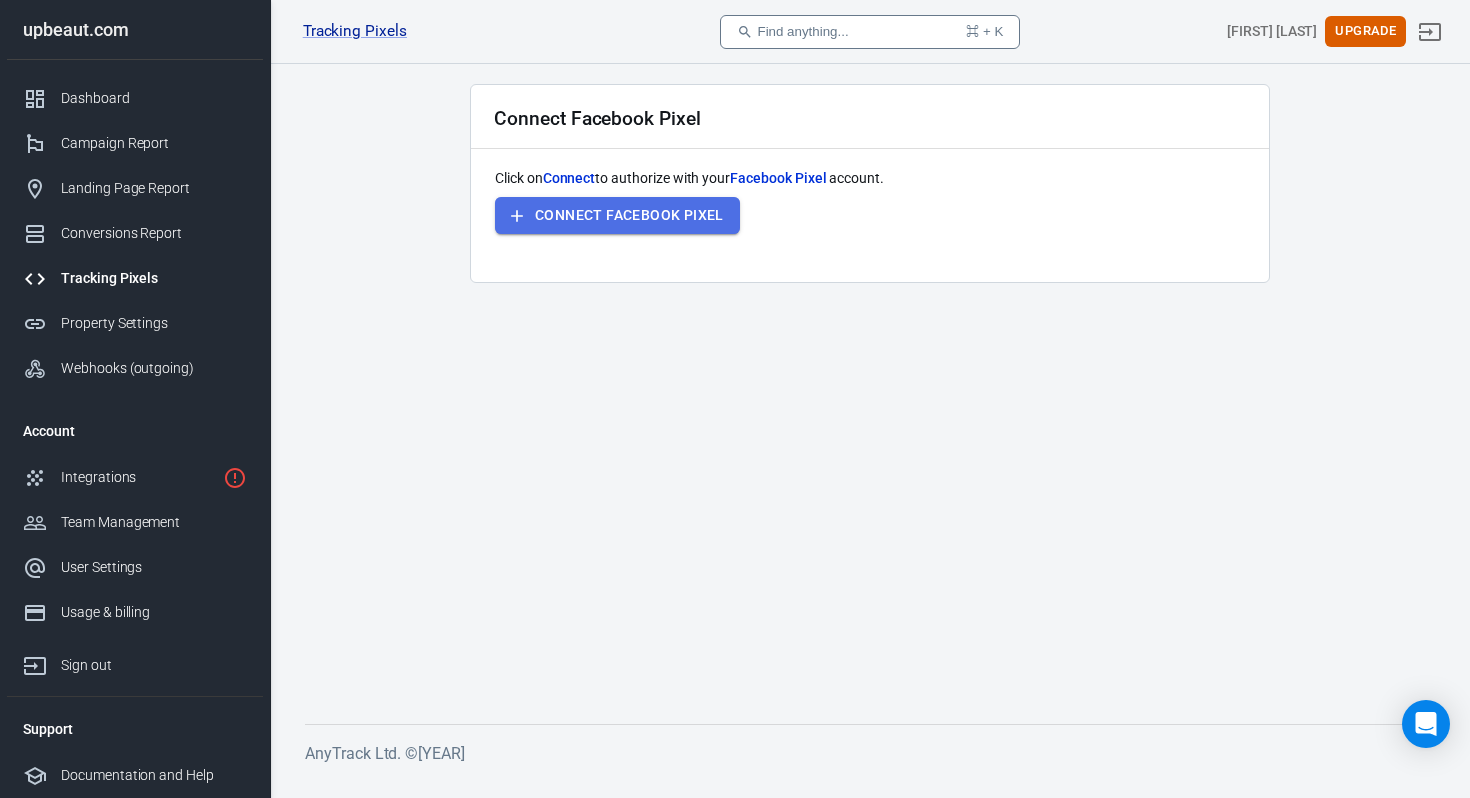 click on "Connect Facebook Pixel" at bounding box center (629, 215) 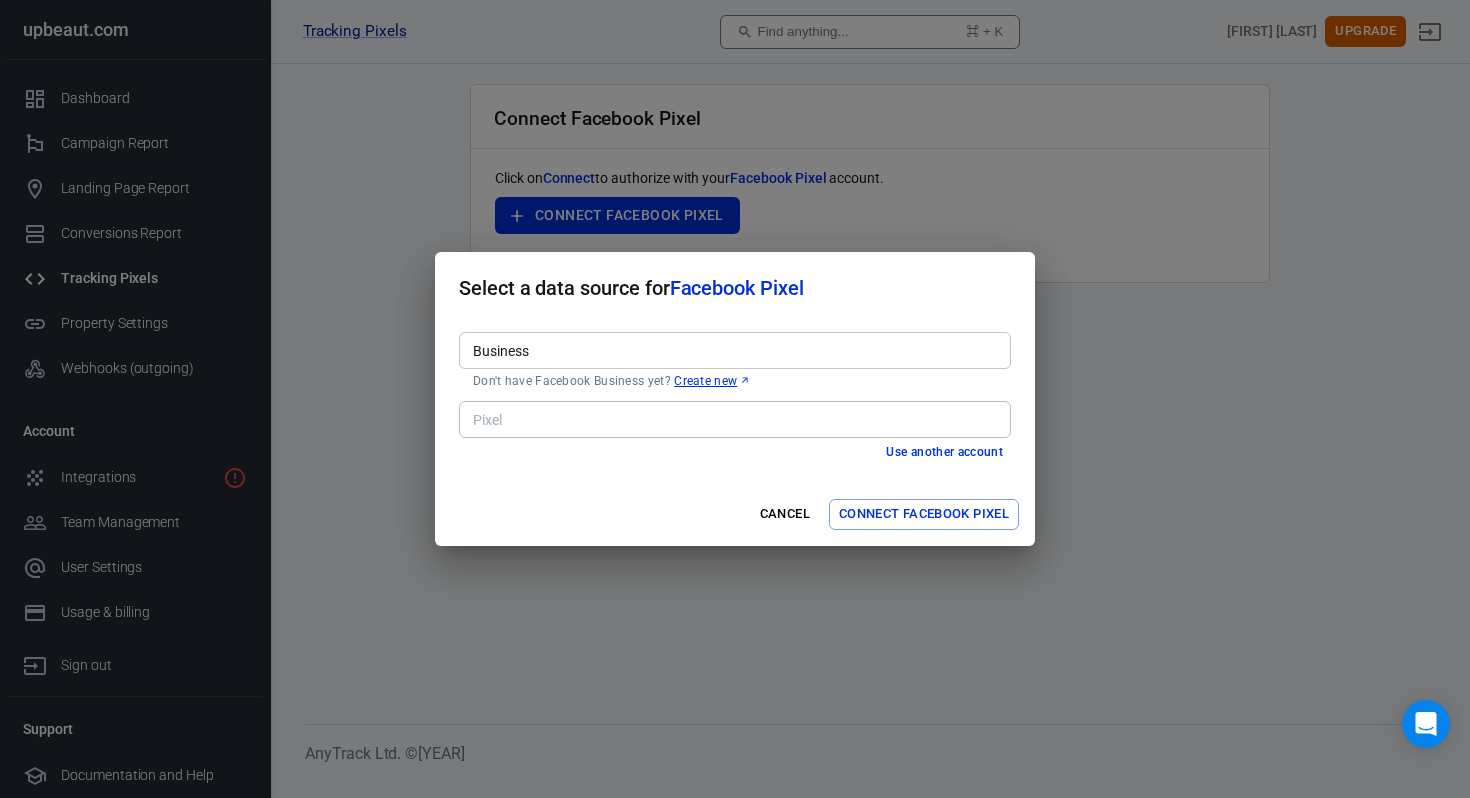 click on "Pixel" at bounding box center (735, 419) 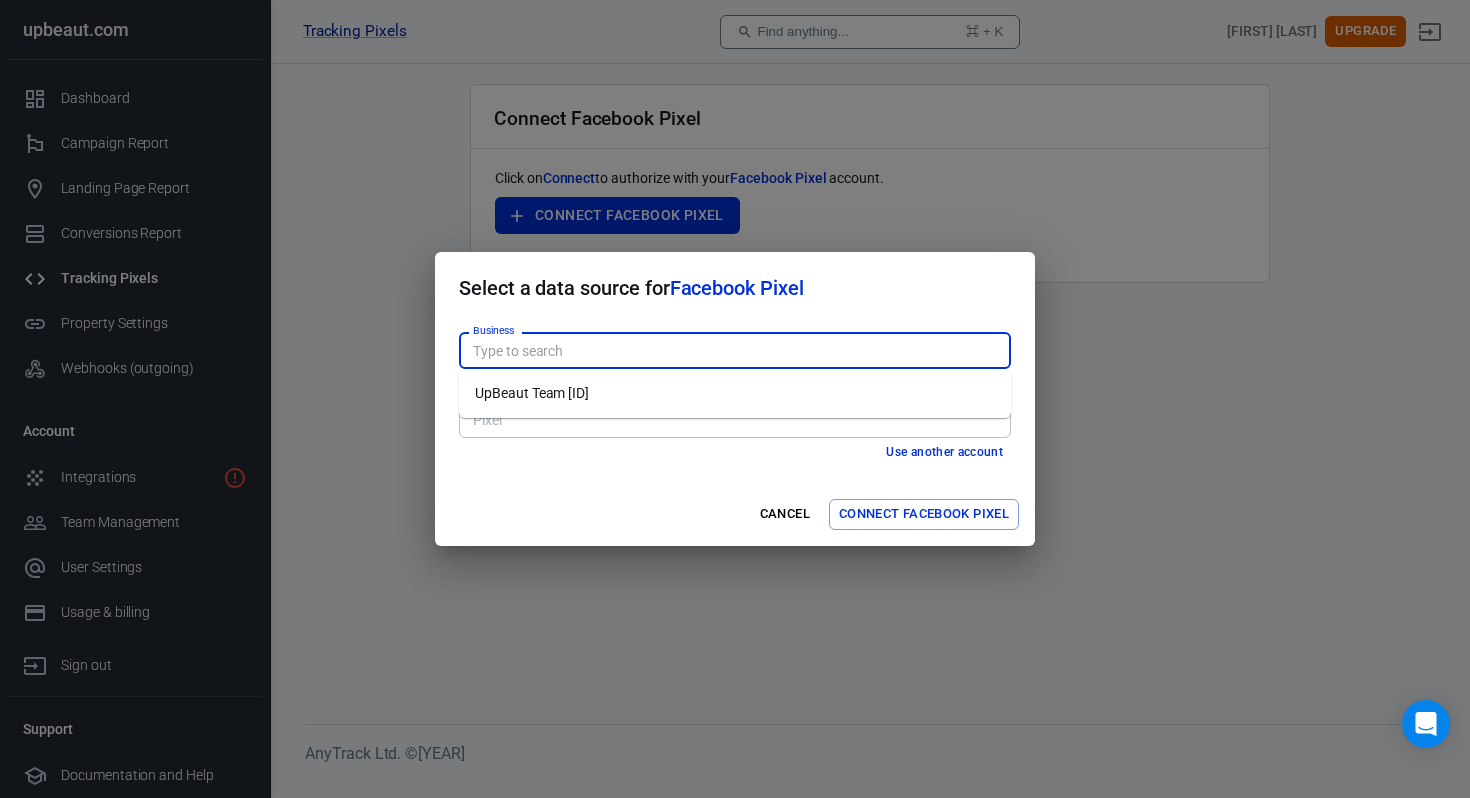 click on "UpBeaut Team [ID]" at bounding box center [735, 393] 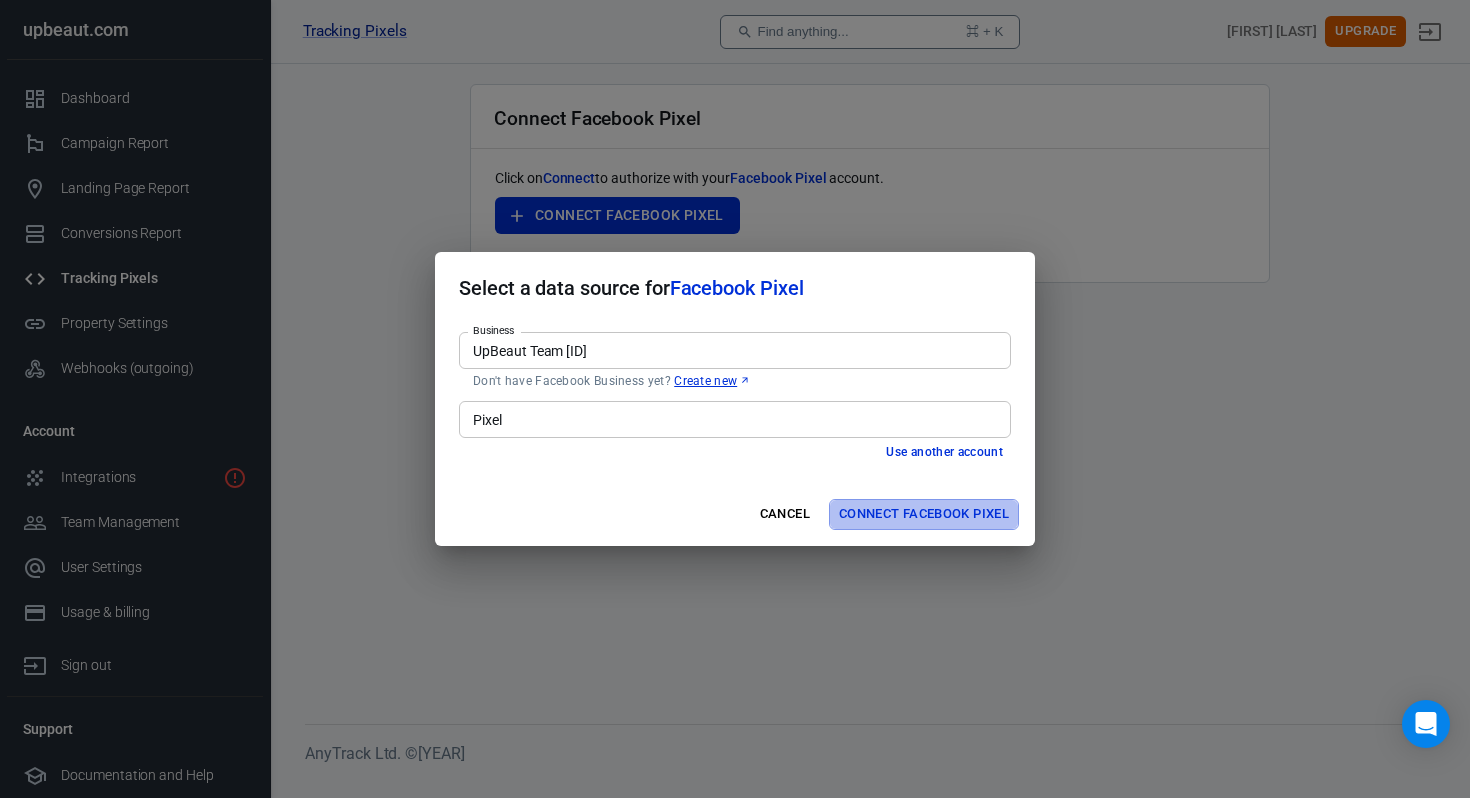 click on "Connect Facebook Pixel" at bounding box center (924, 514) 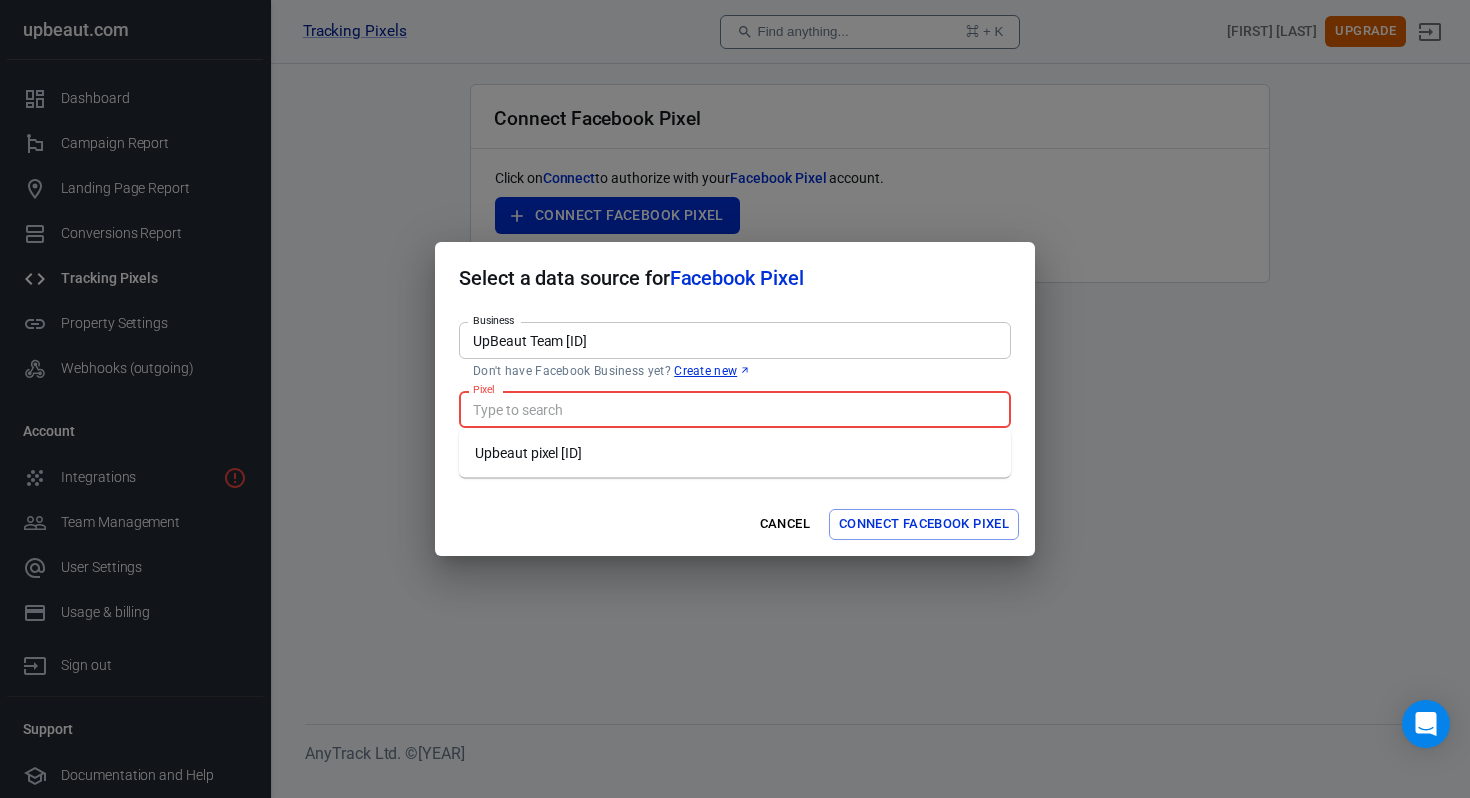 click on "Pixel" at bounding box center [733, 409] 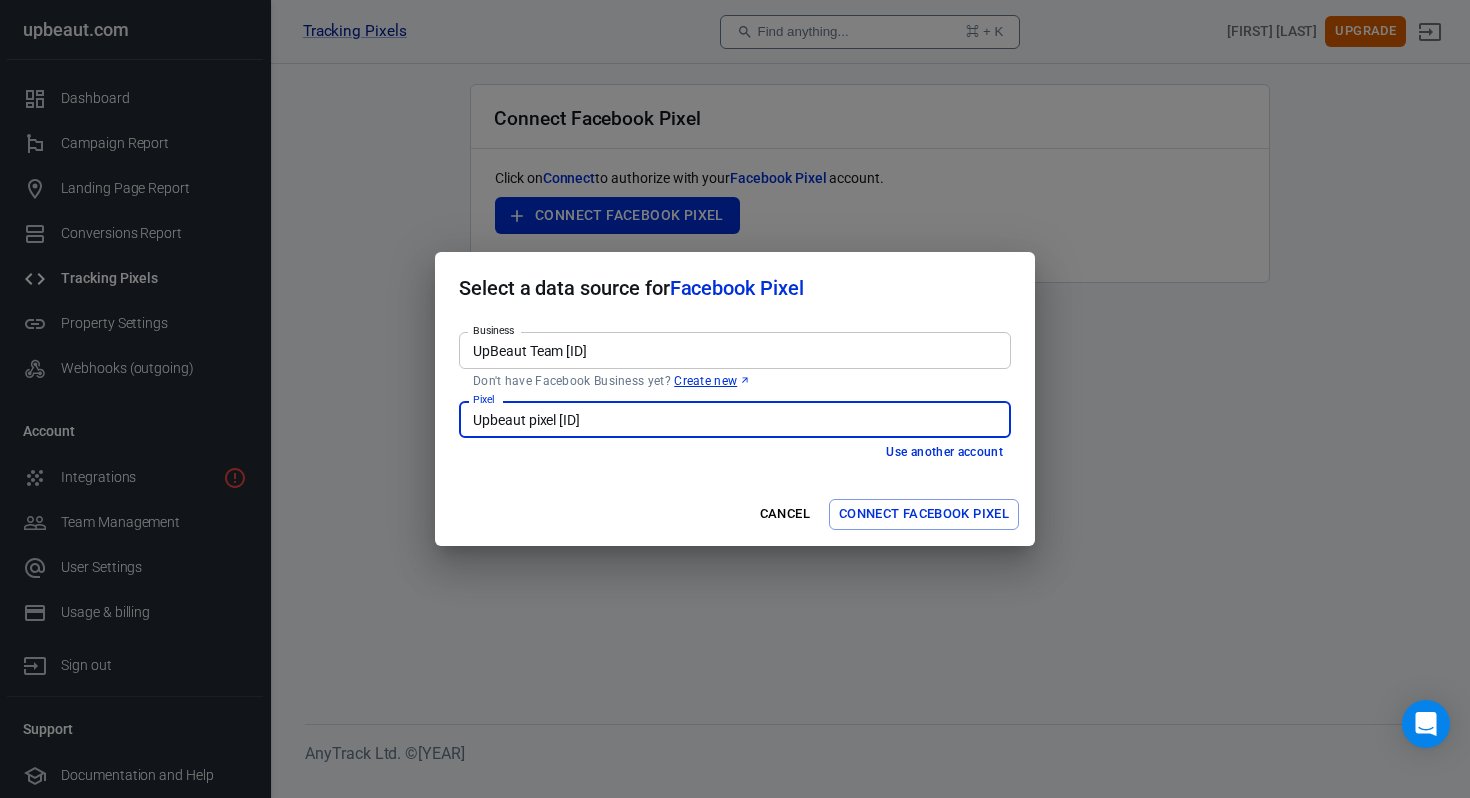 click on "Connect Facebook Pixel" at bounding box center [924, 514] 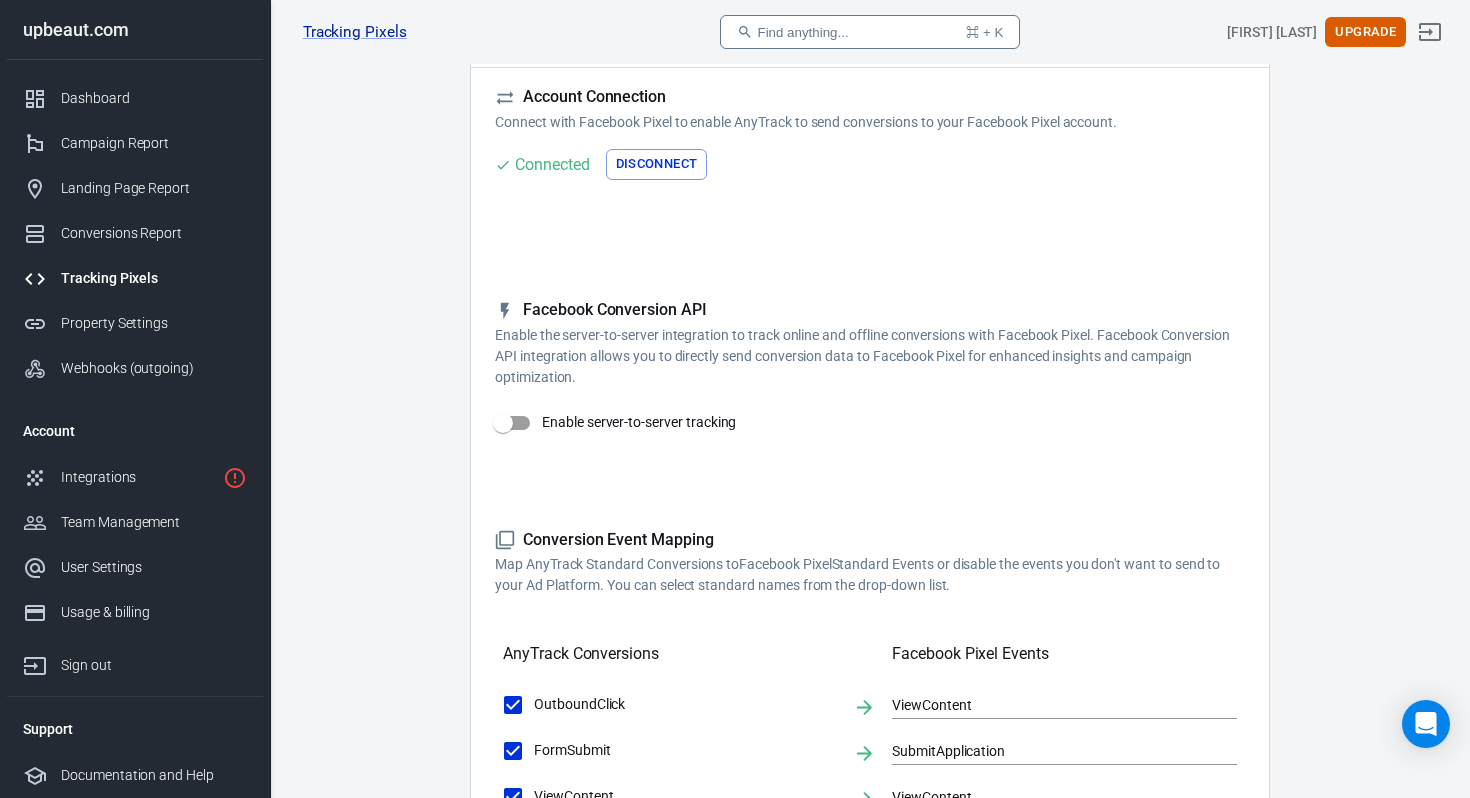 scroll, scrollTop: 337, scrollLeft: 0, axis: vertical 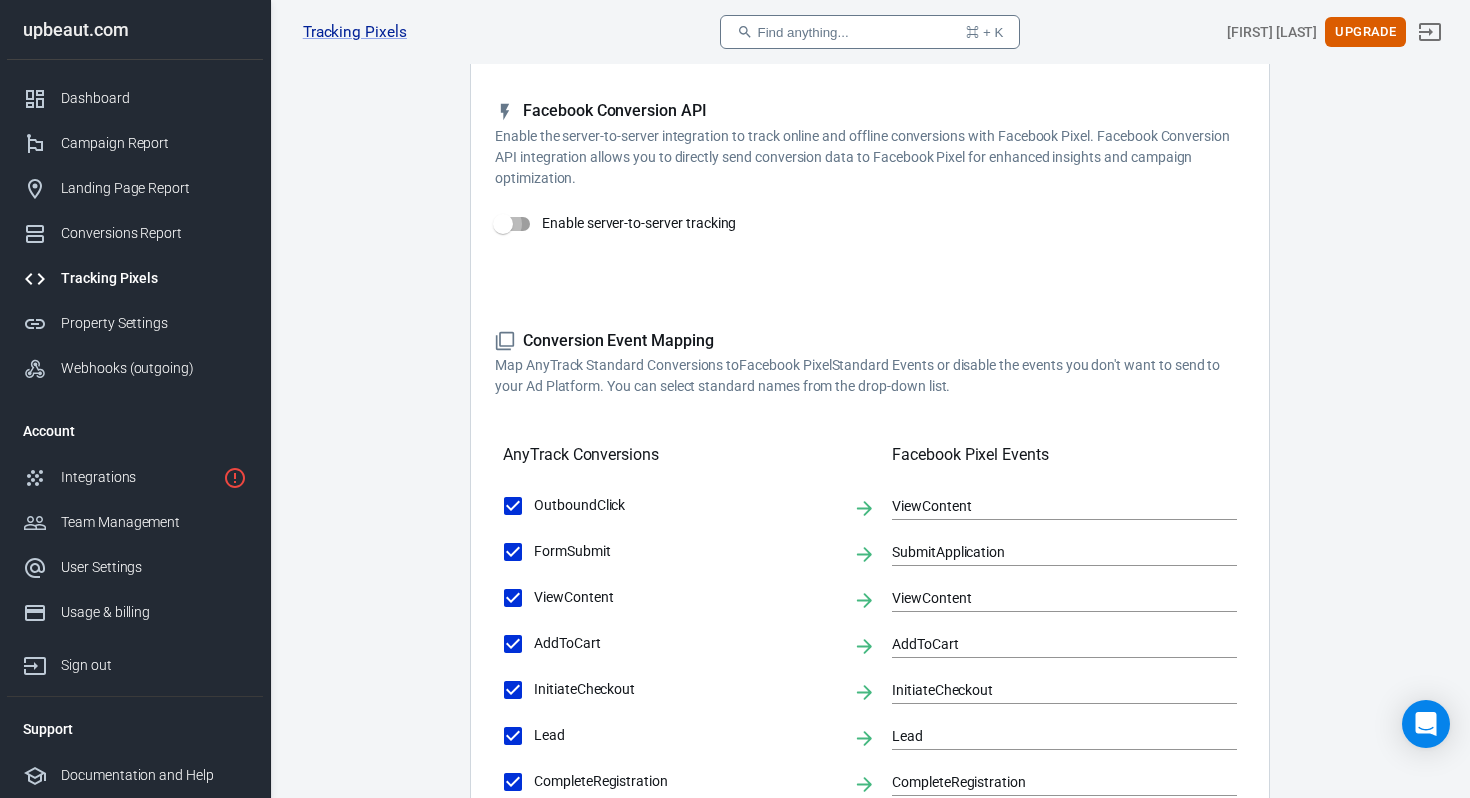 click on "Enable server-to-server tracking" at bounding box center (503, 224) 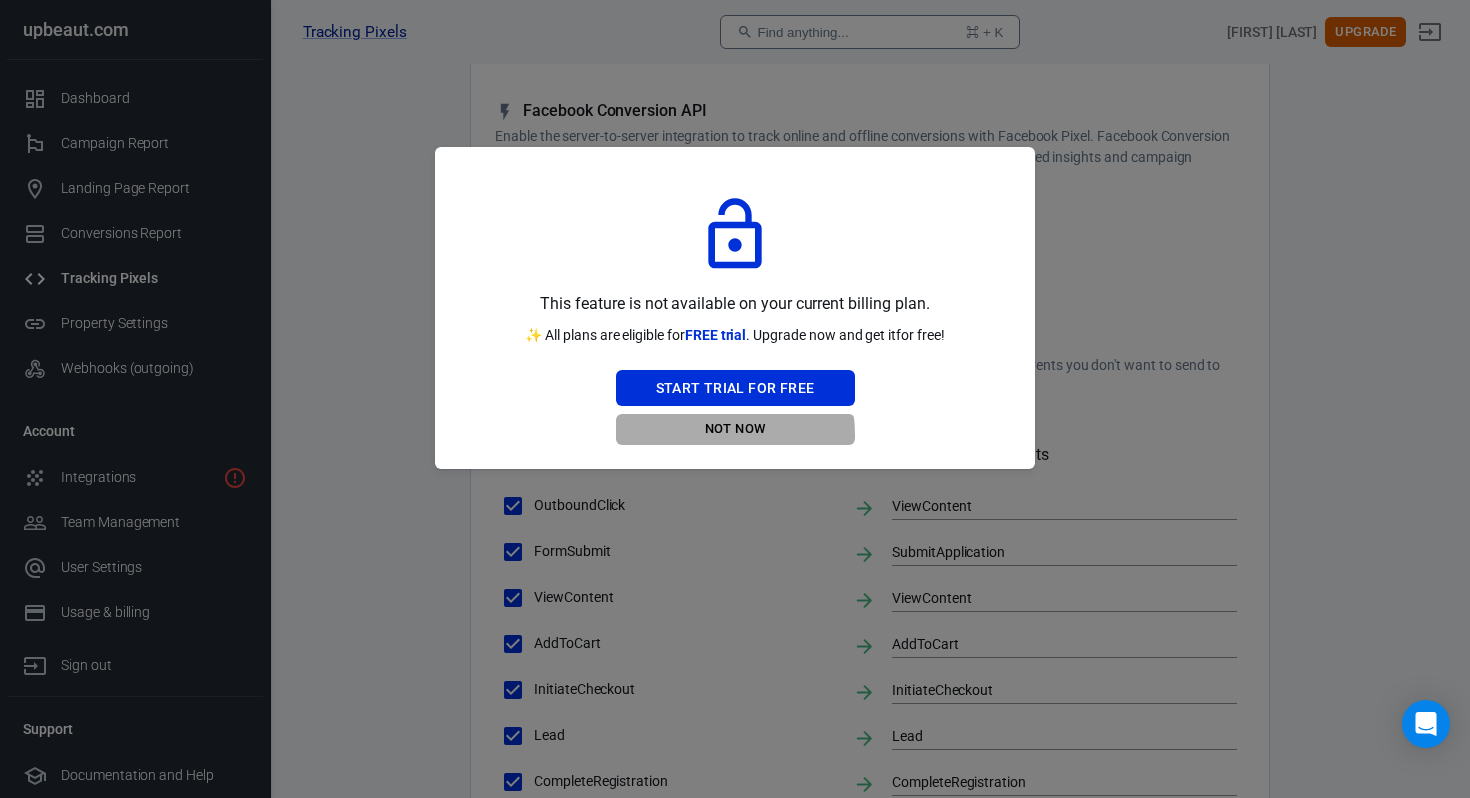 click on "Not Now" at bounding box center (735, 429) 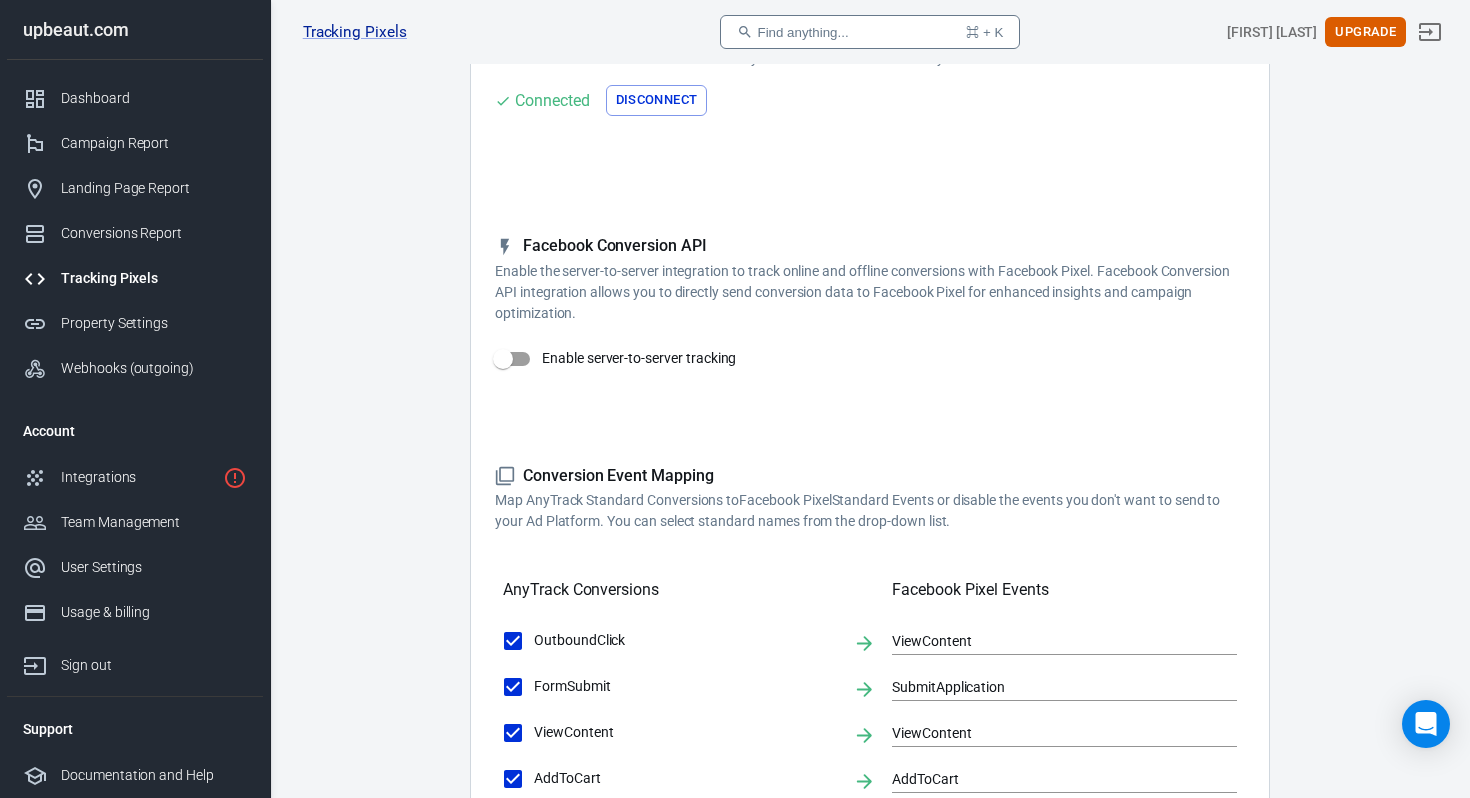 scroll, scrollTop: 0, scrollLeft: 0, axis: both 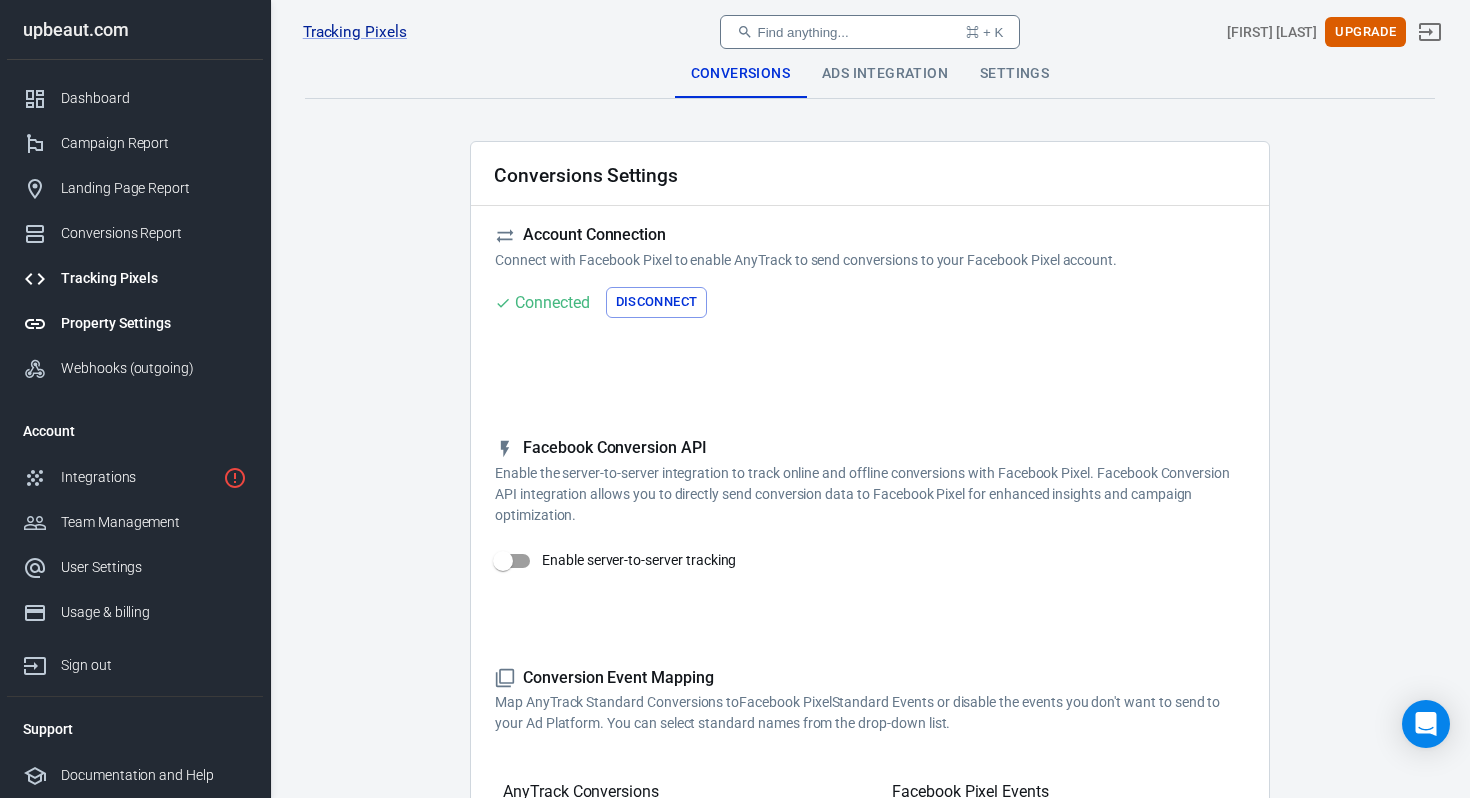 click on "Property Settings" at bounding box center [154, 323] 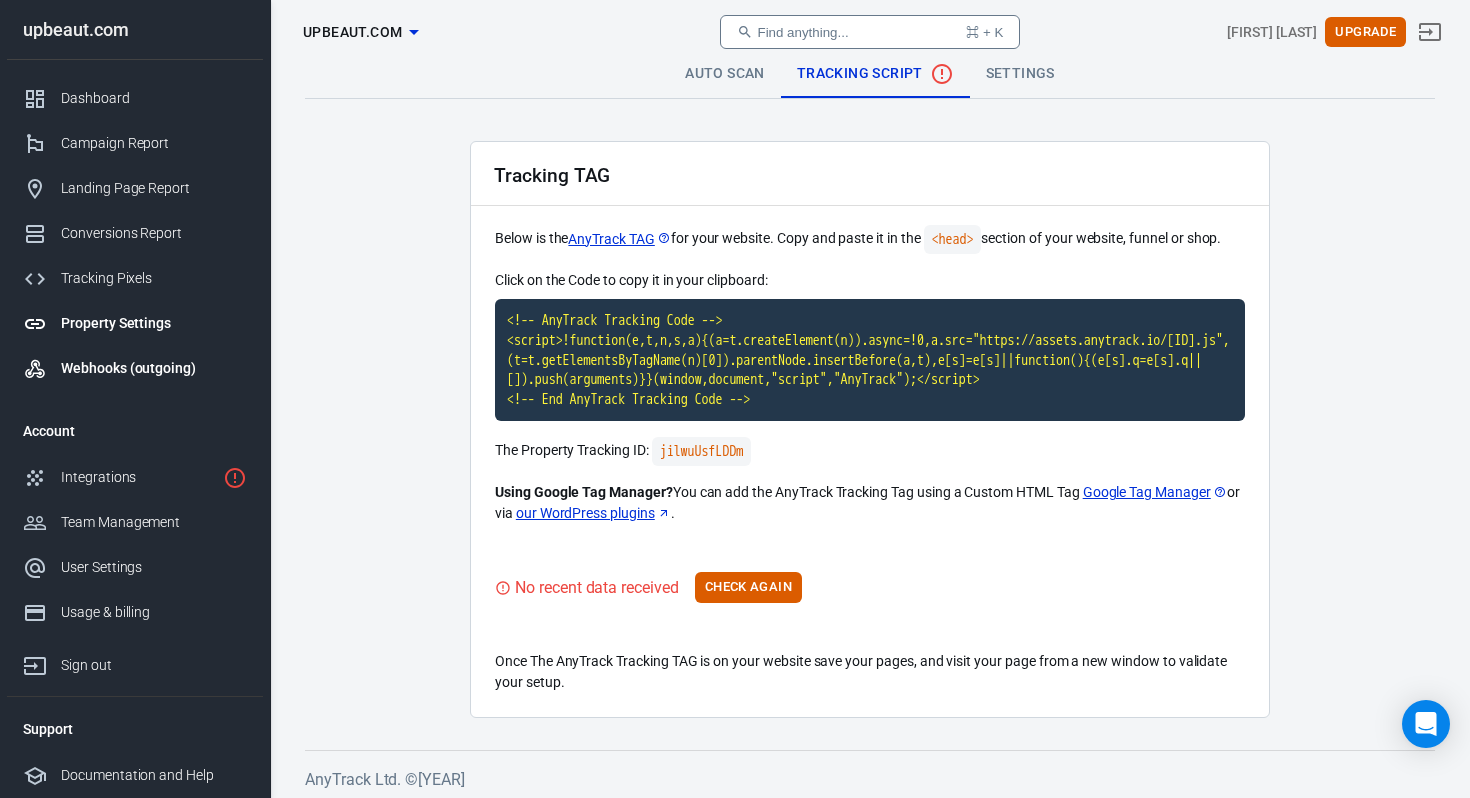 click on "Webhooks (outgoing)" at bounding box center (154, 368) 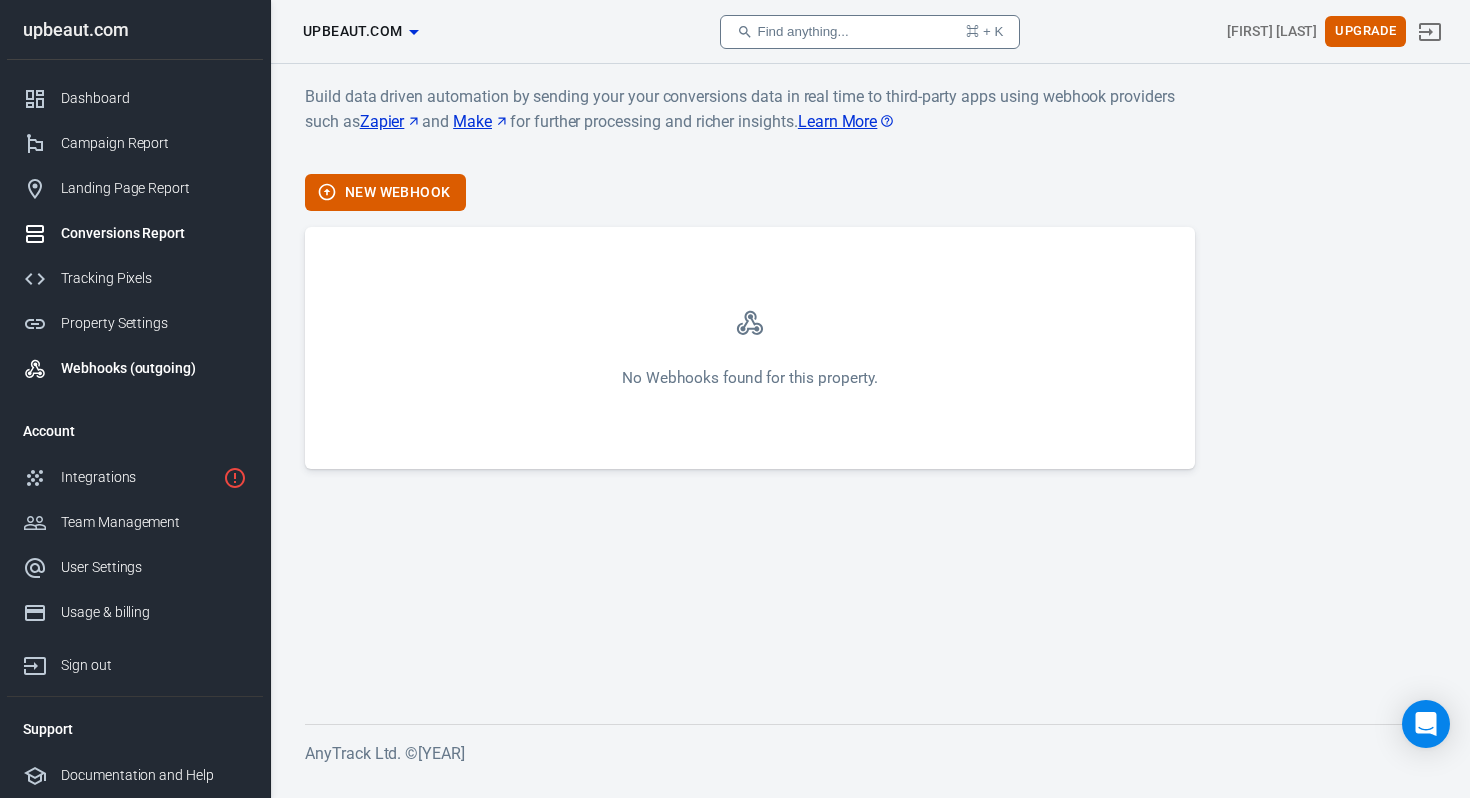 click on "Conversions Report" at bounding box center (154, 233) 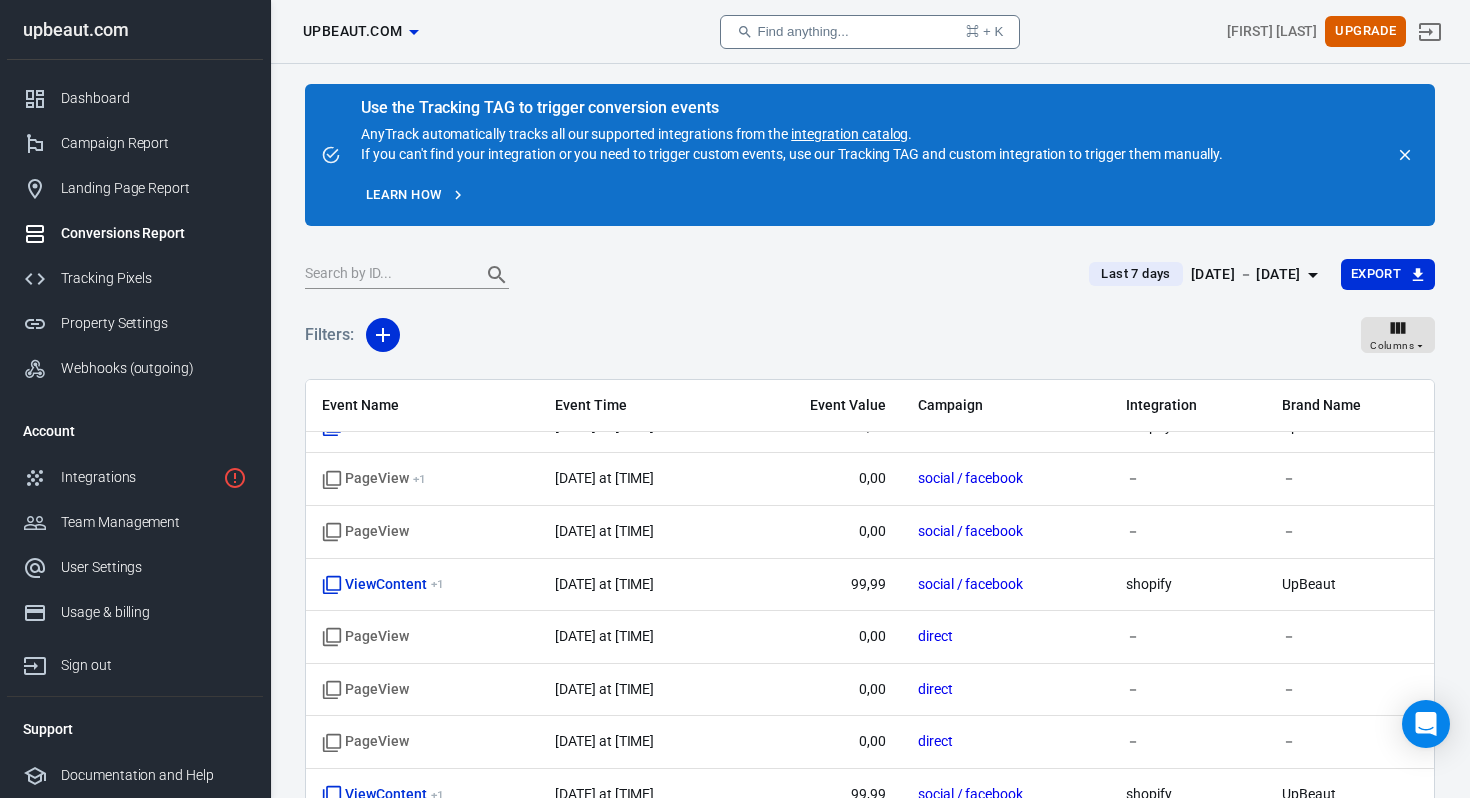 scroll, scrollTop: 0, scrollLeft: 0, axis: both 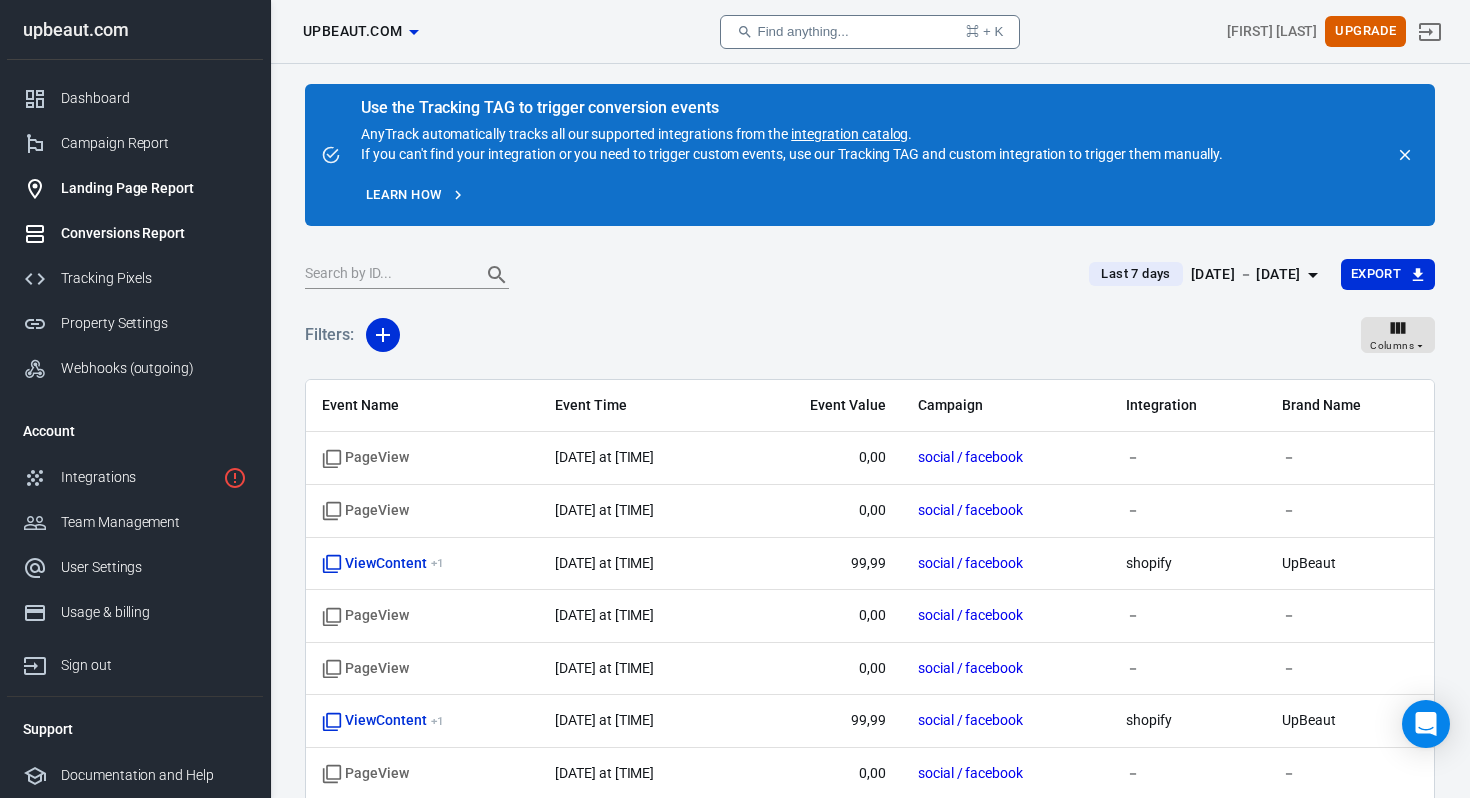 click on "Landing Page Report" at bounding box center [135, 188] 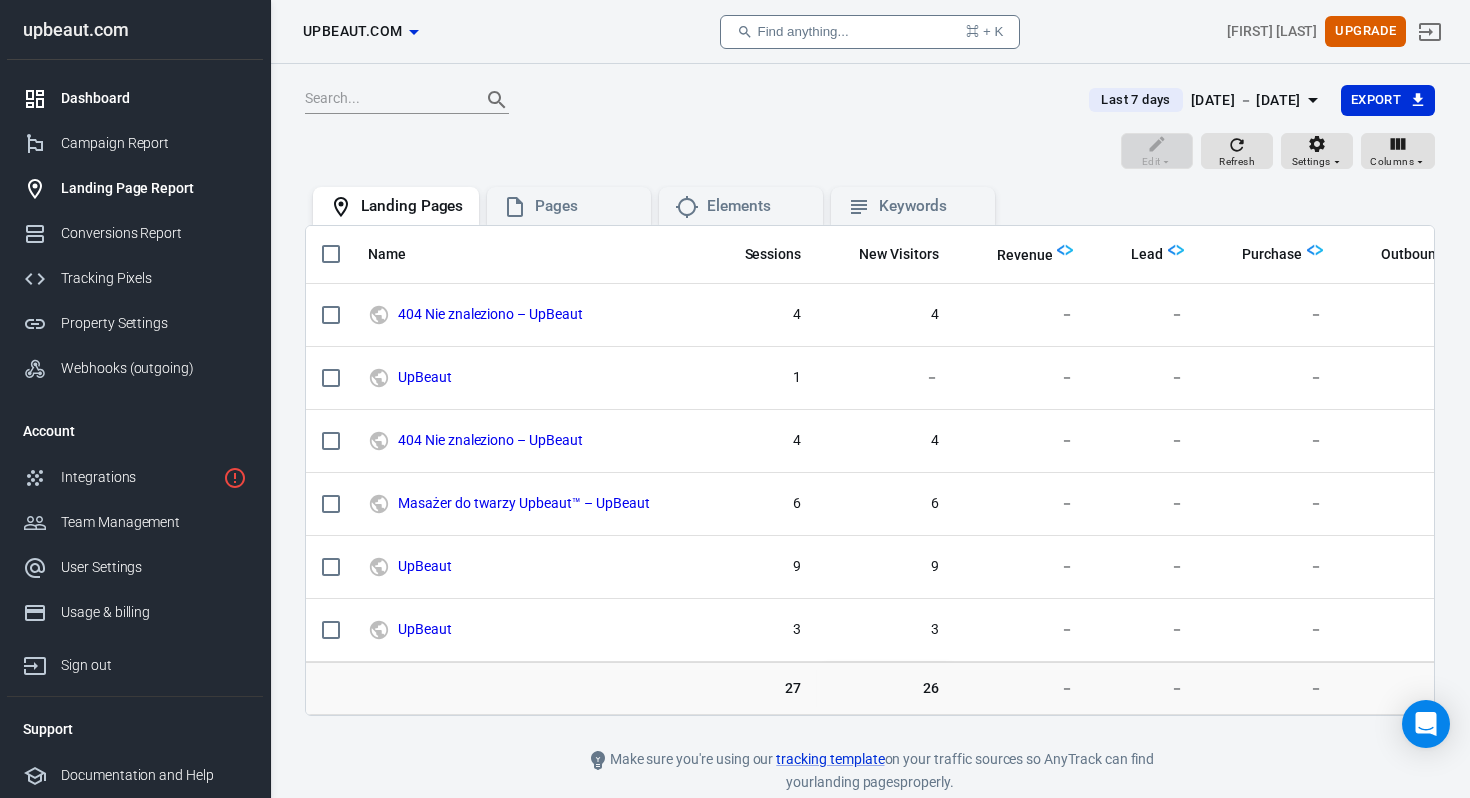 click on "Dashboard" at bounding box center [135, 98] 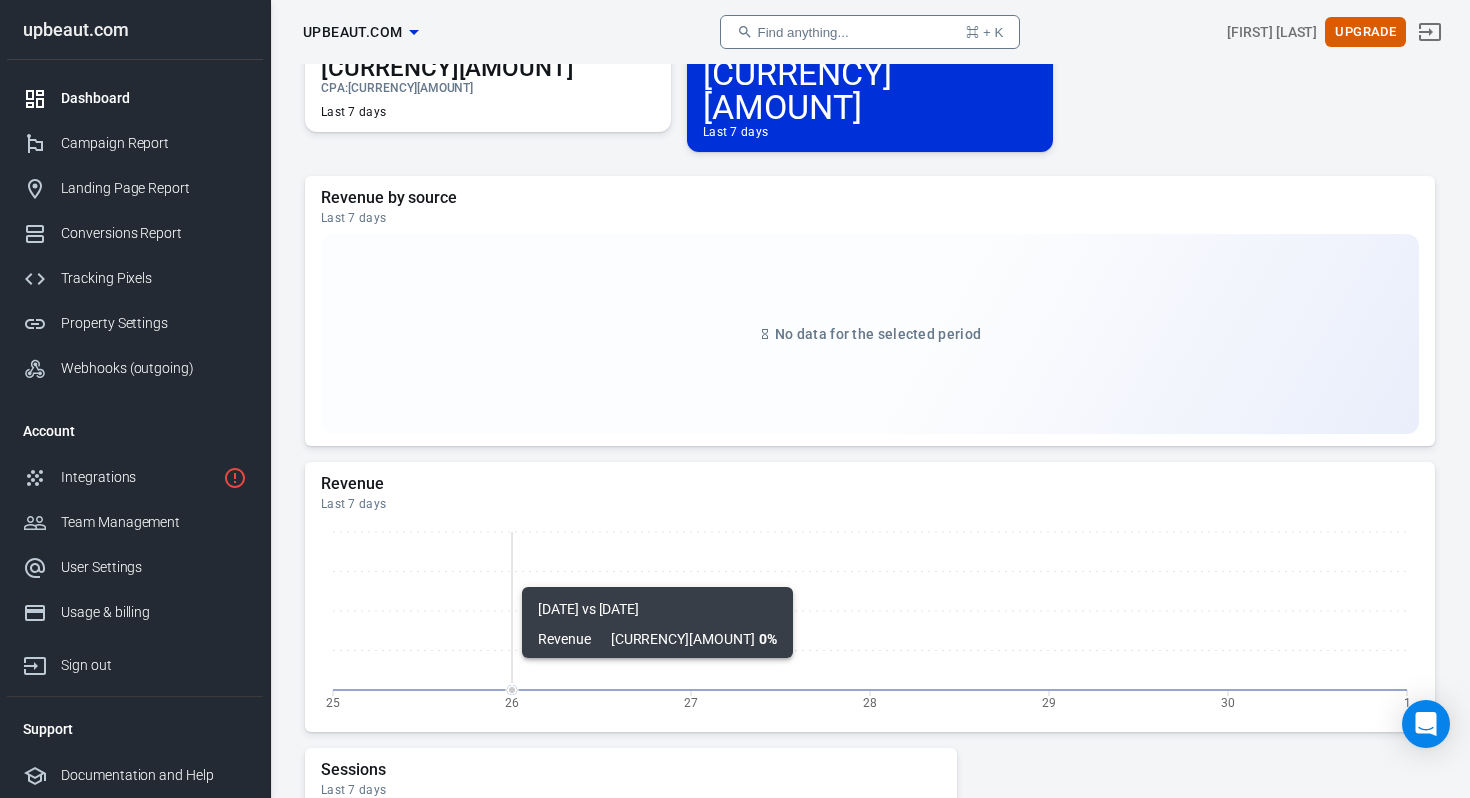 scroll, scrollTop: 0, scrollLeft: 0, axis: both 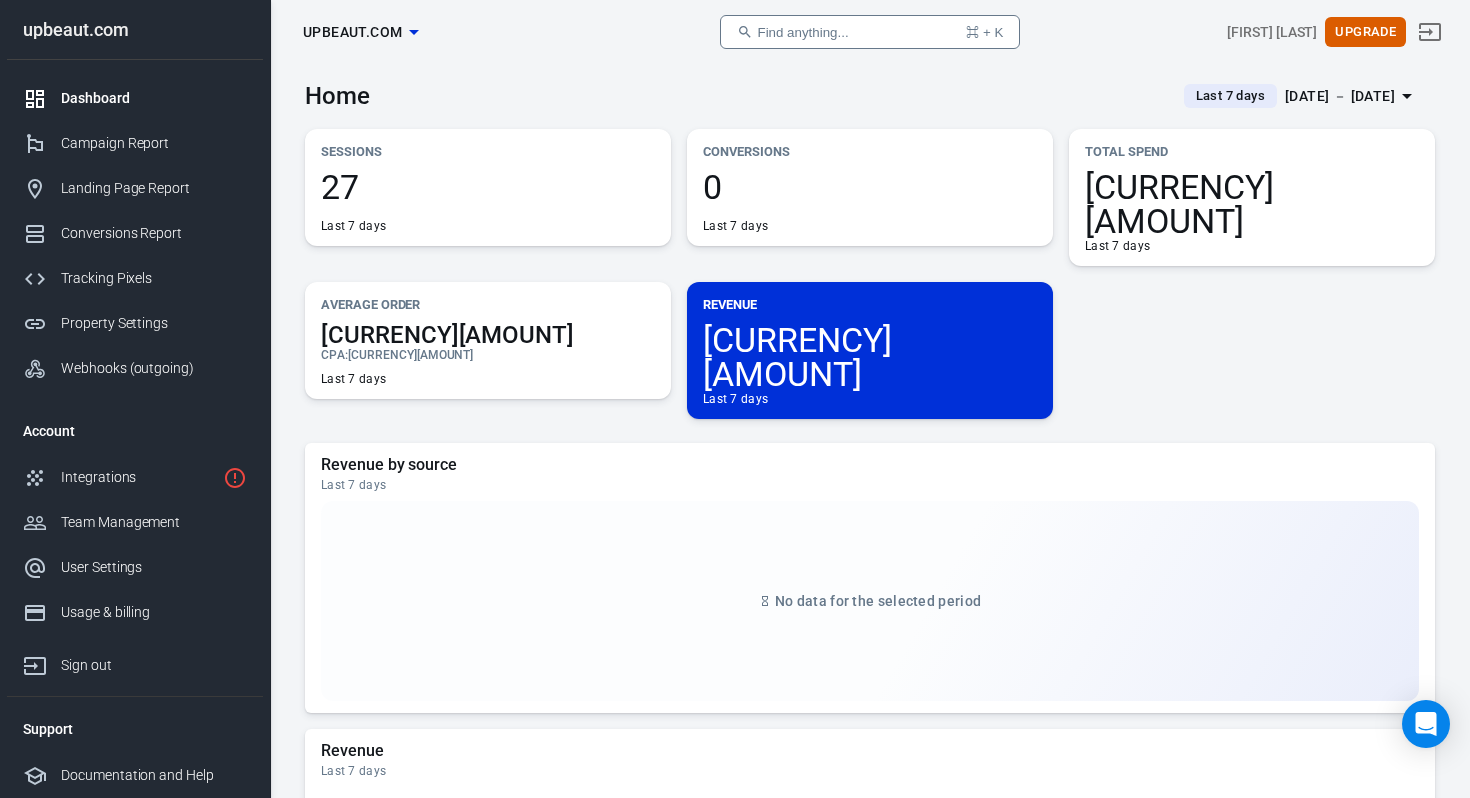 click on "Last 7 days" at bounding box center [488, 226] 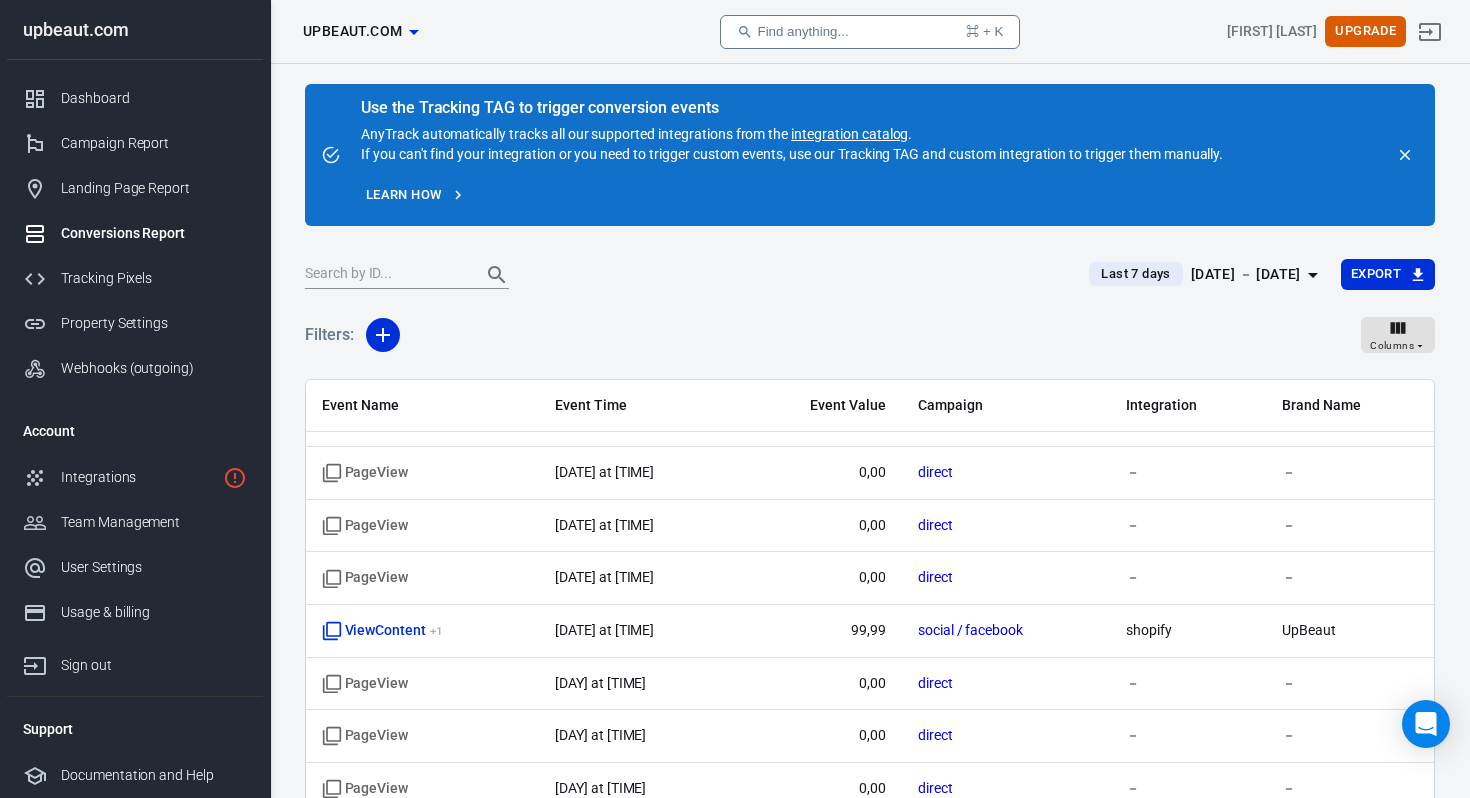 scroll, scrollTop: 0, scrollLeft: 0, axis: both 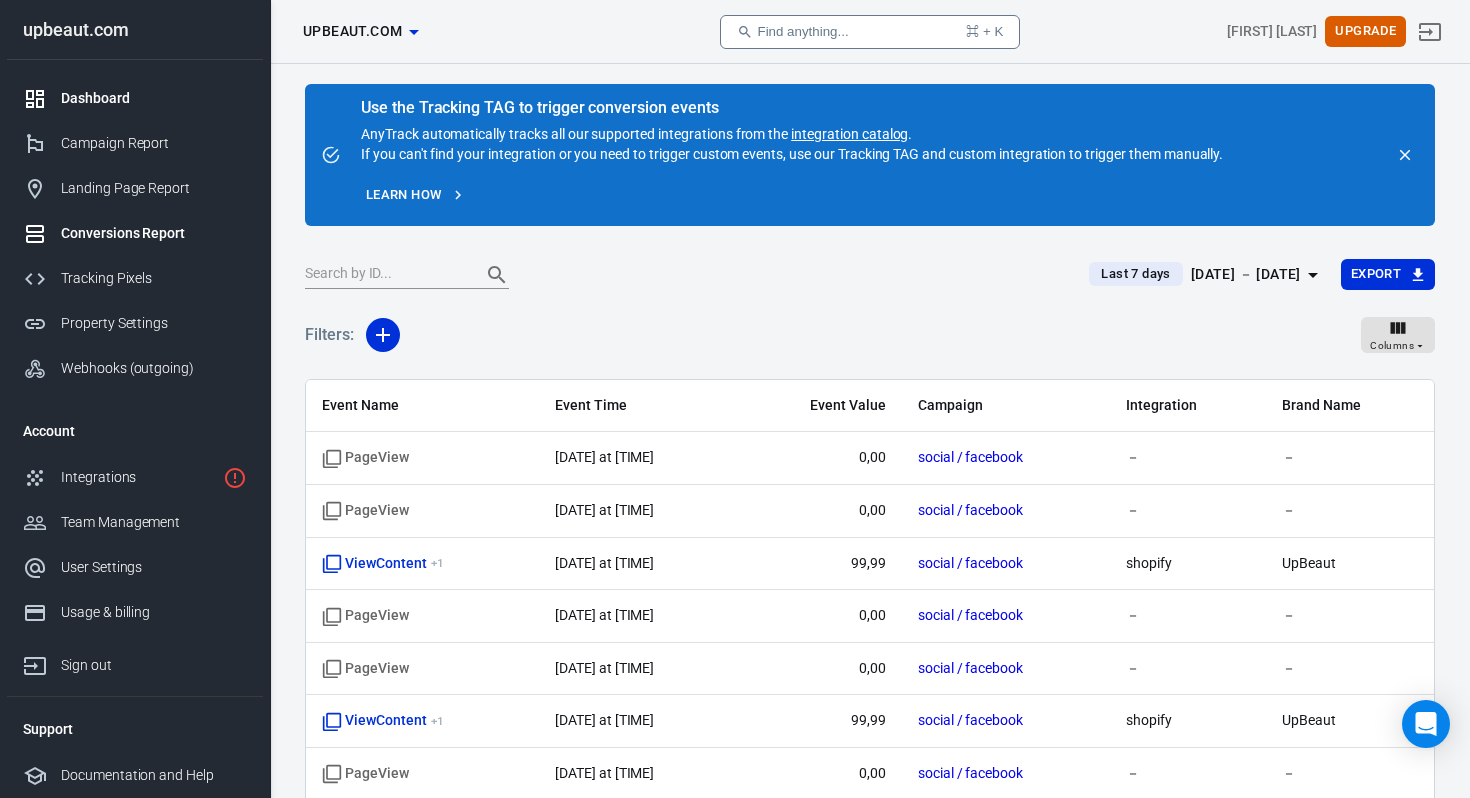 click on "Dashboard" at bounding box center [154, 98] 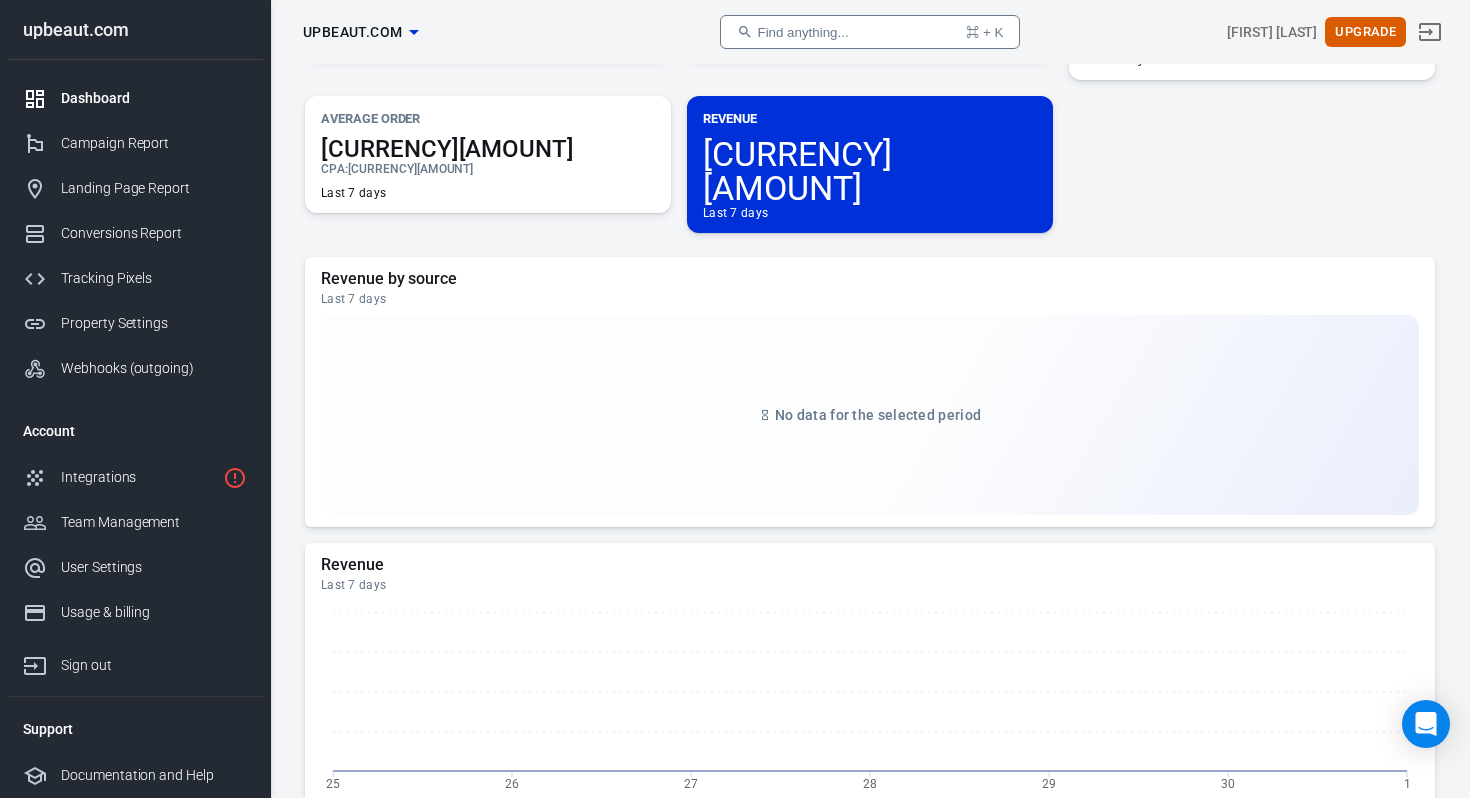 scroll, scrollTop: 0, scrollLeft: 0, axis: both 